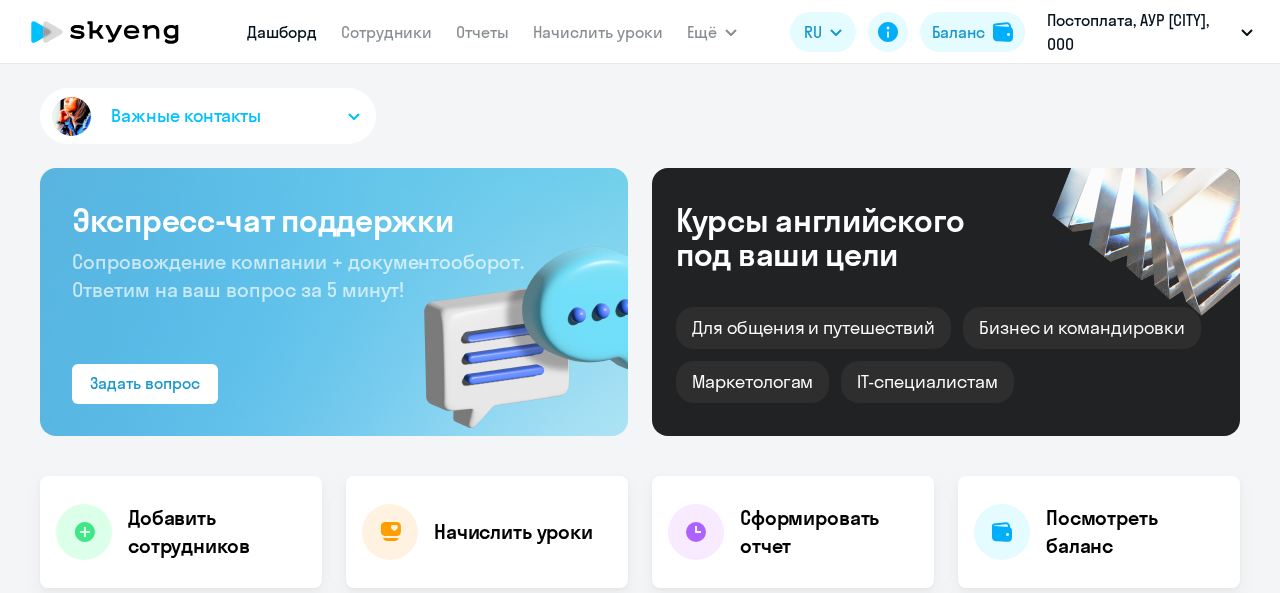 select on "30" 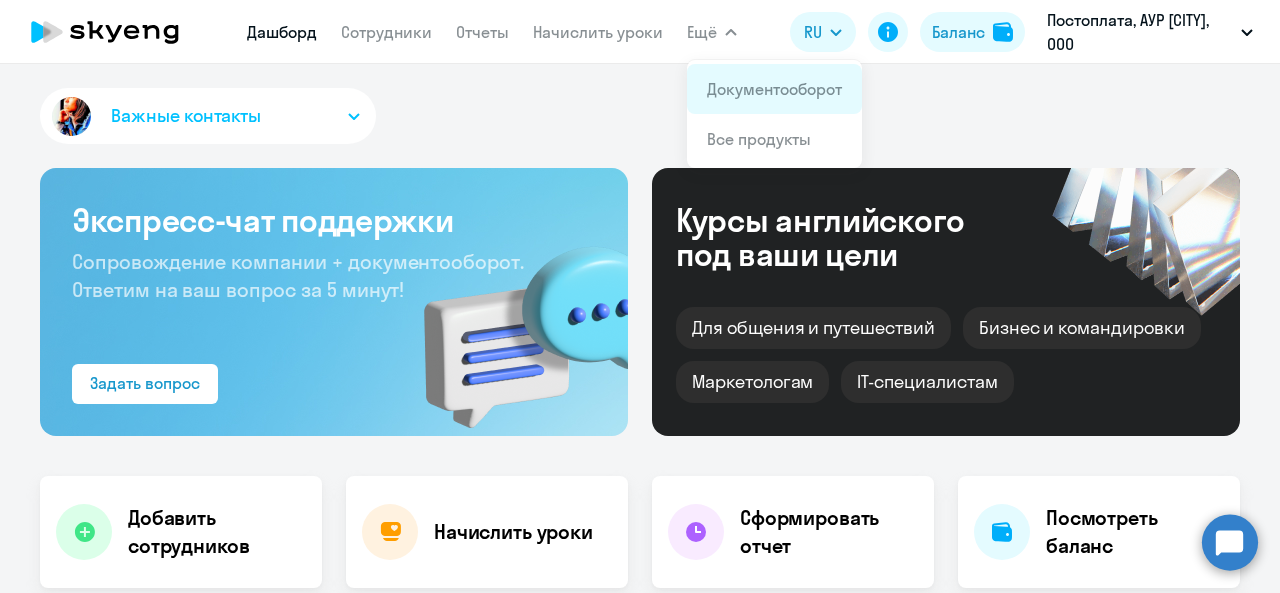 click on "Документооборот" at bounding box center [774, 89] 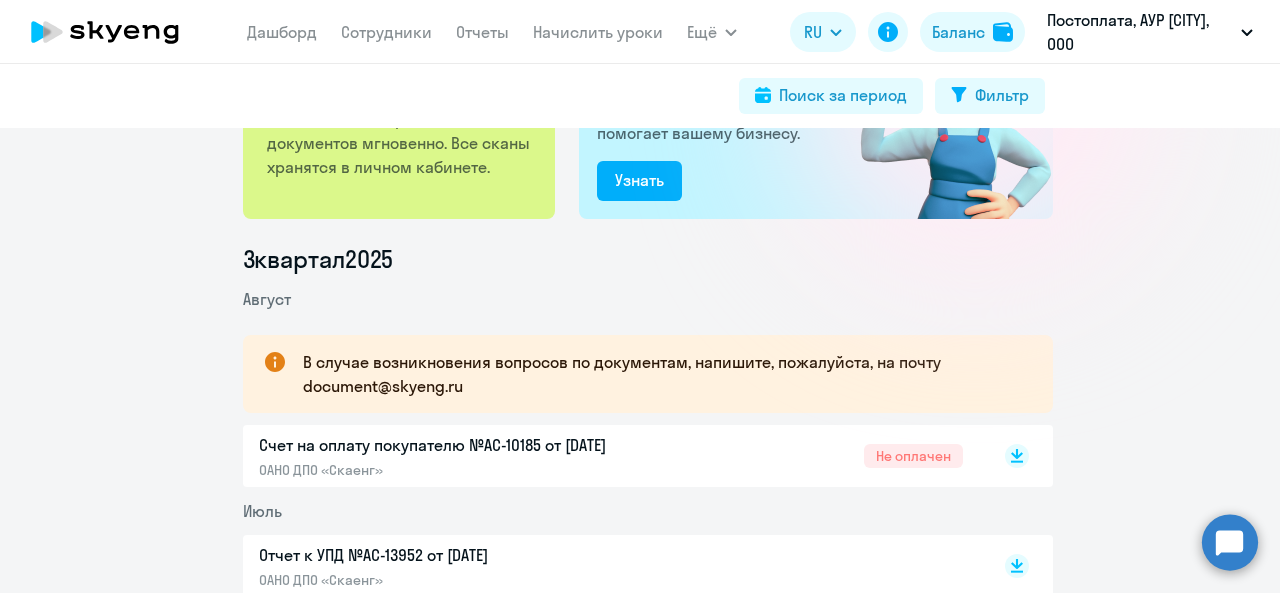 scroll, scrollTop: 200, scrollLeft: 0, axis: vertical 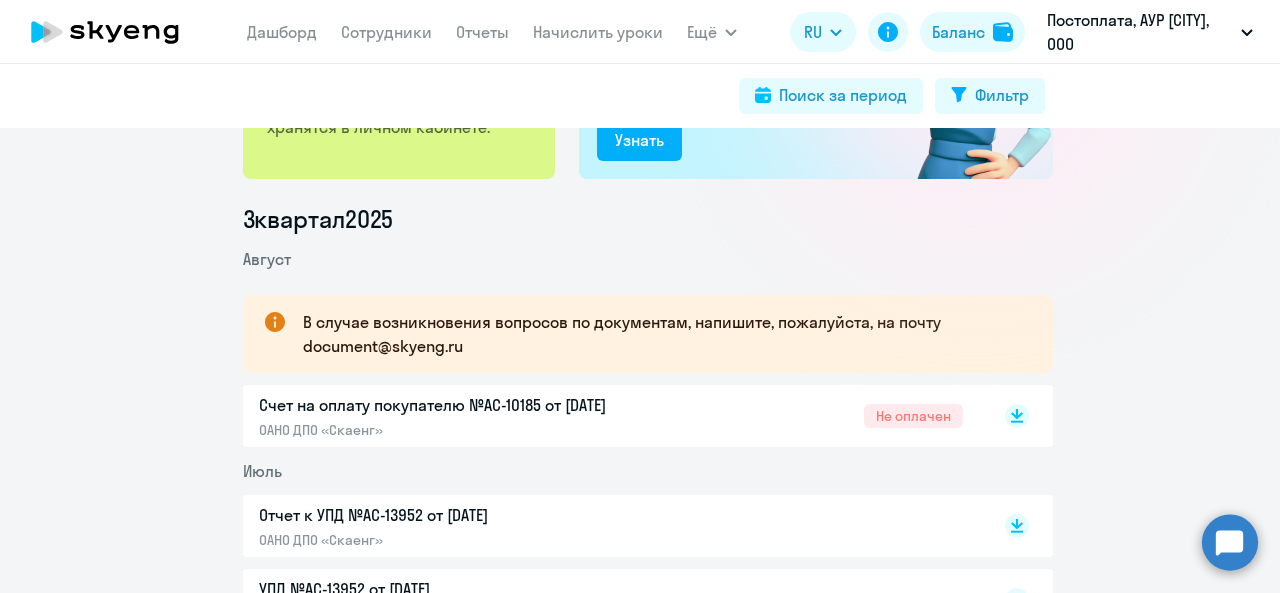 click on "Счет на оплату покупателю №AC-10185 от [DATE]" 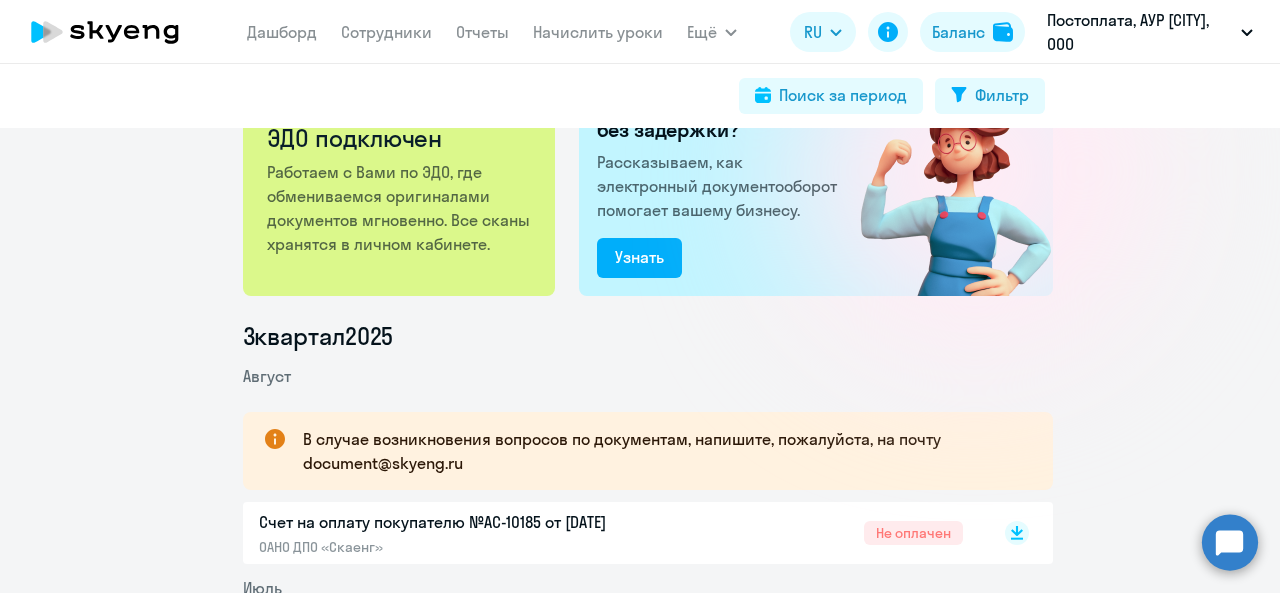 scroll, scrollTop: 0, scrollLeft: 0, axis: both 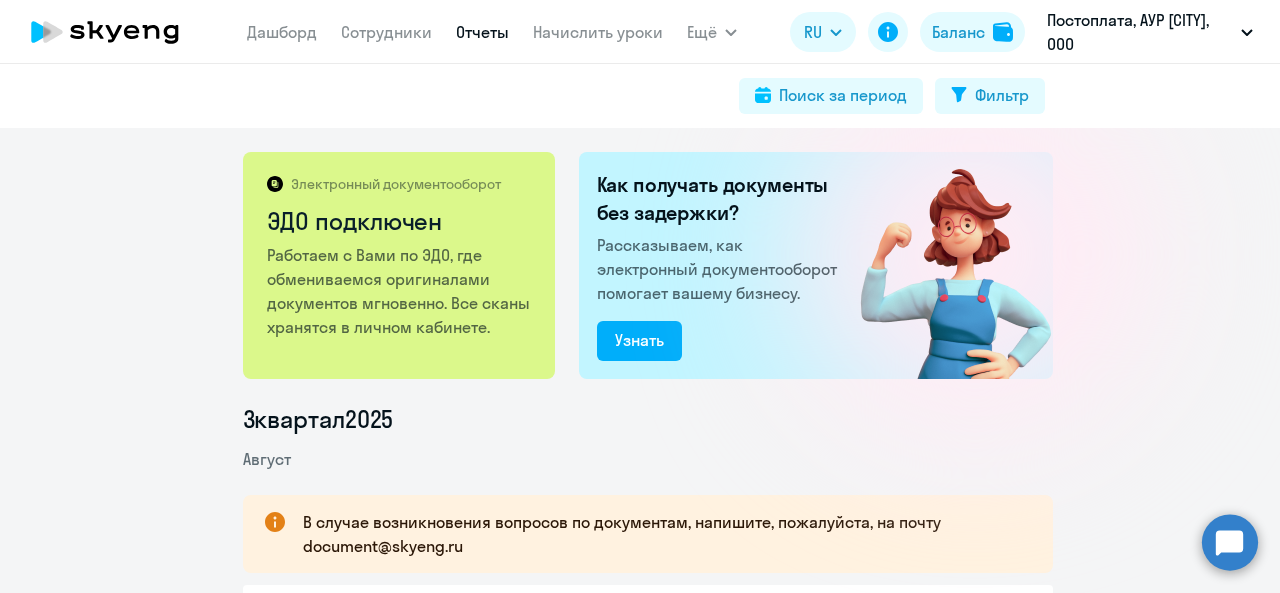 click on "Отчеты" at bounding box center (482, 32) 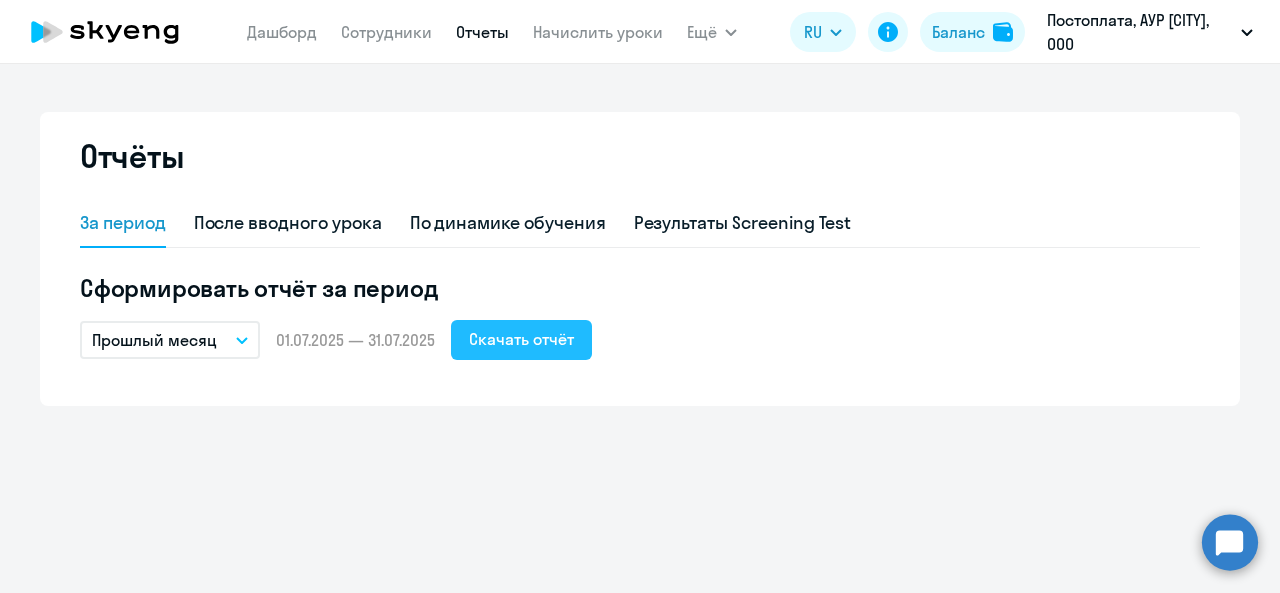 click on "Скачать отчёт" 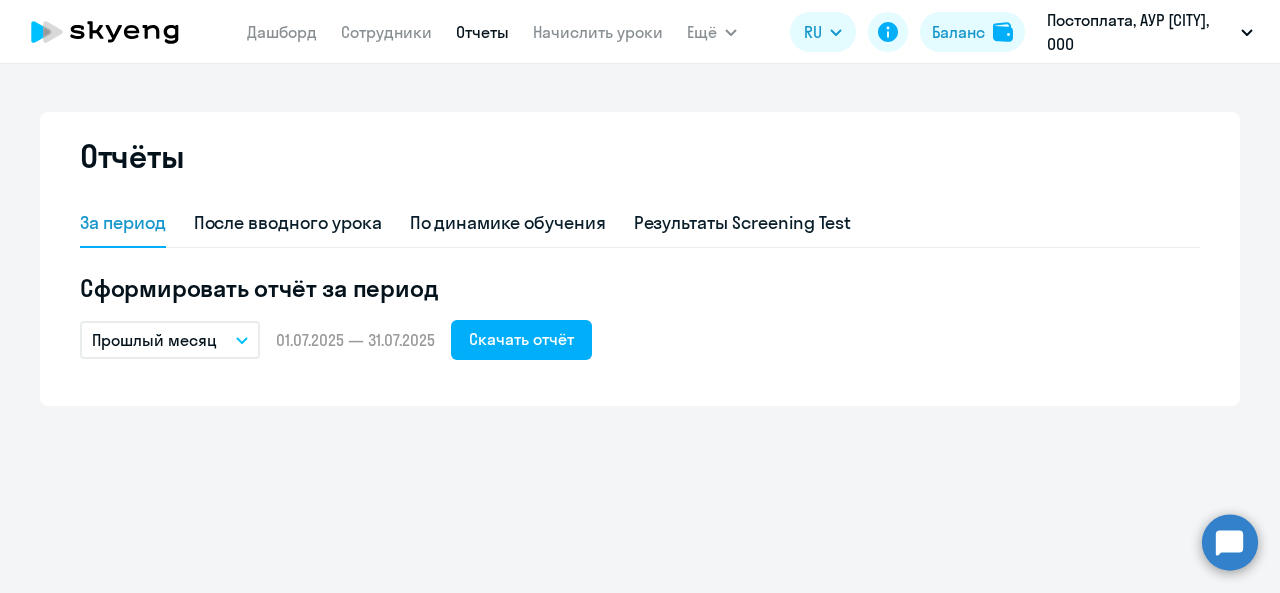 click 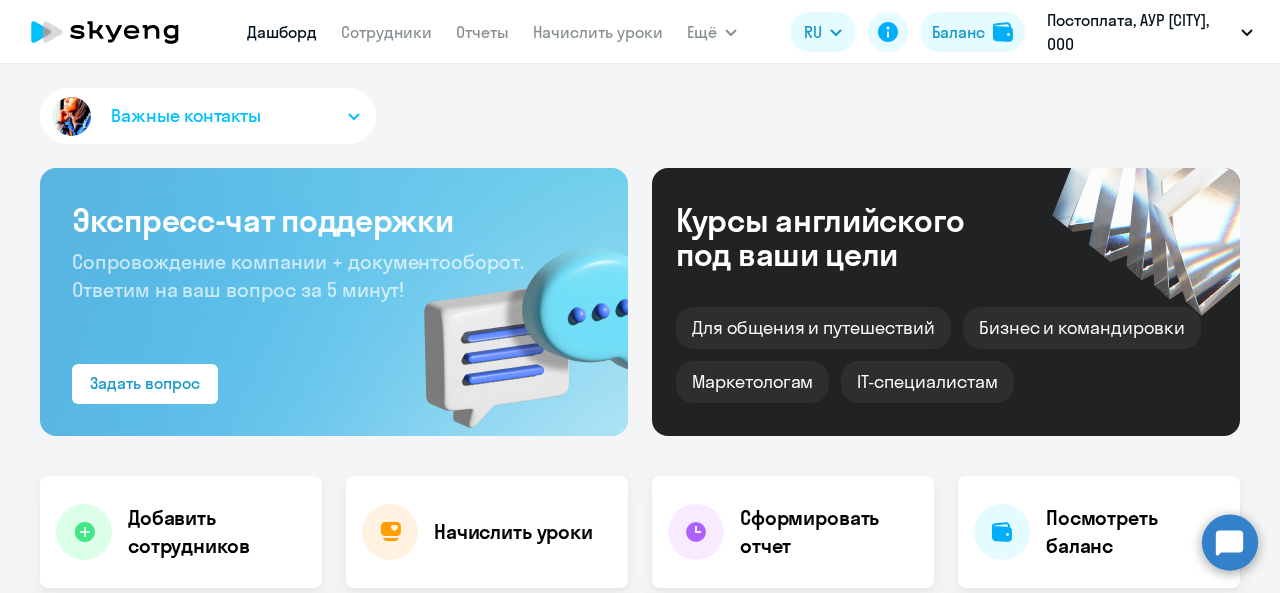 select on "30" 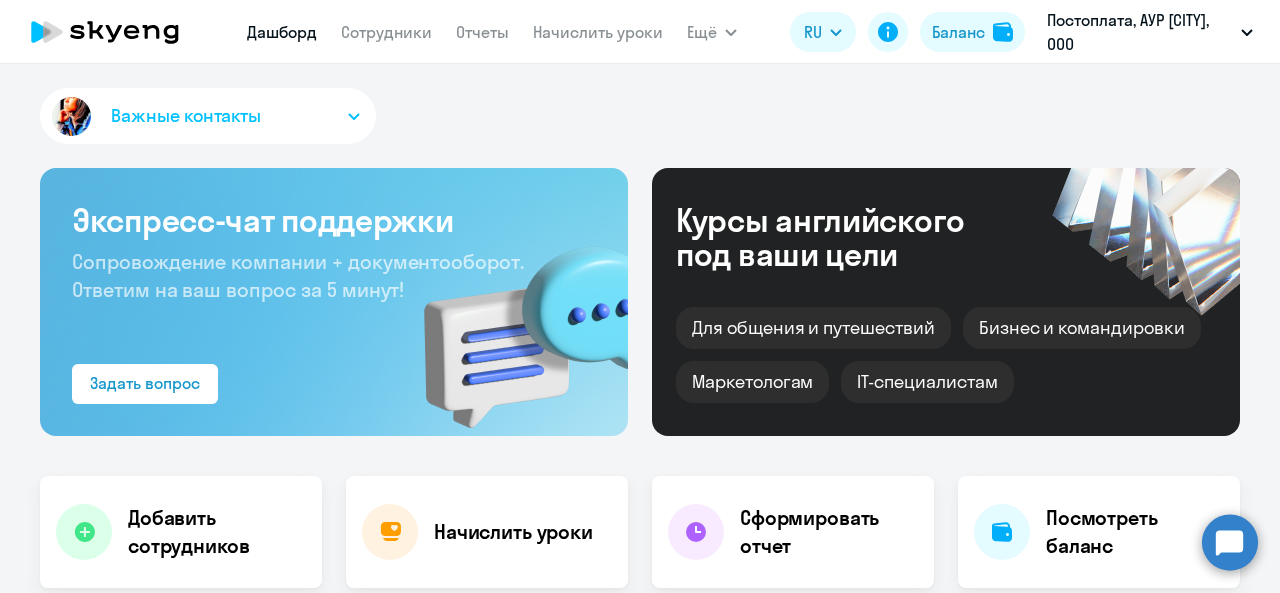 click on "Важные контакты" 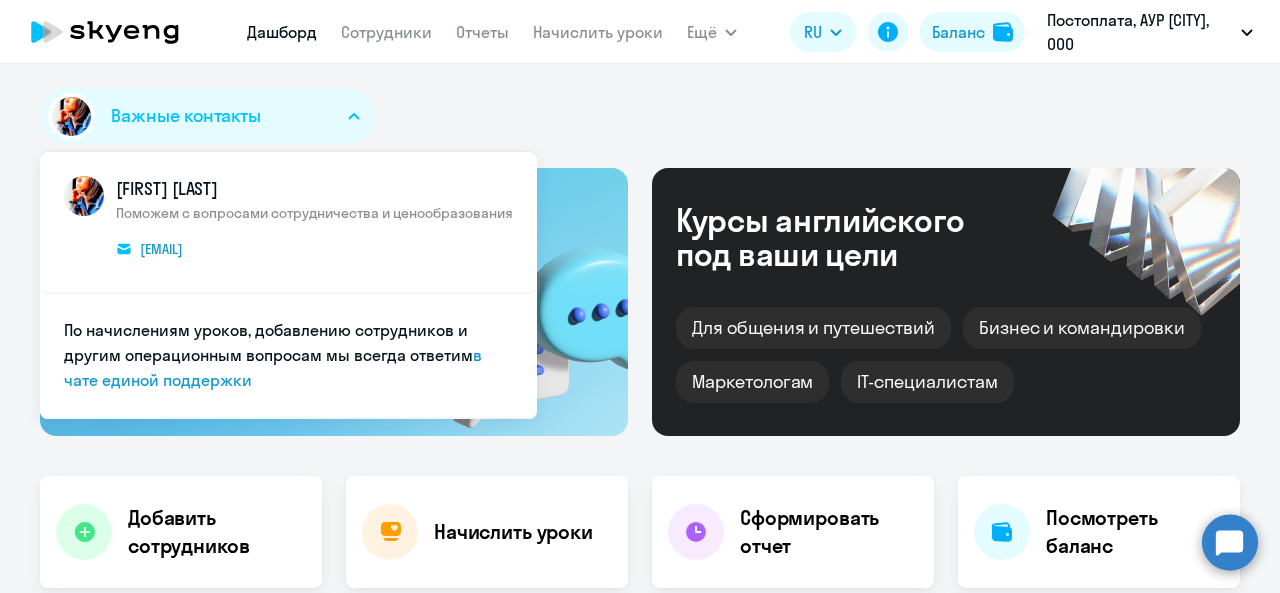 click on "Поможем с вопросами сотрудничества и ценообразования
[EMAIL]  По начислениям уроков, добавлению сотрудников и другим операционным вопросам мы всегда ответим   в чате единой поддержки" 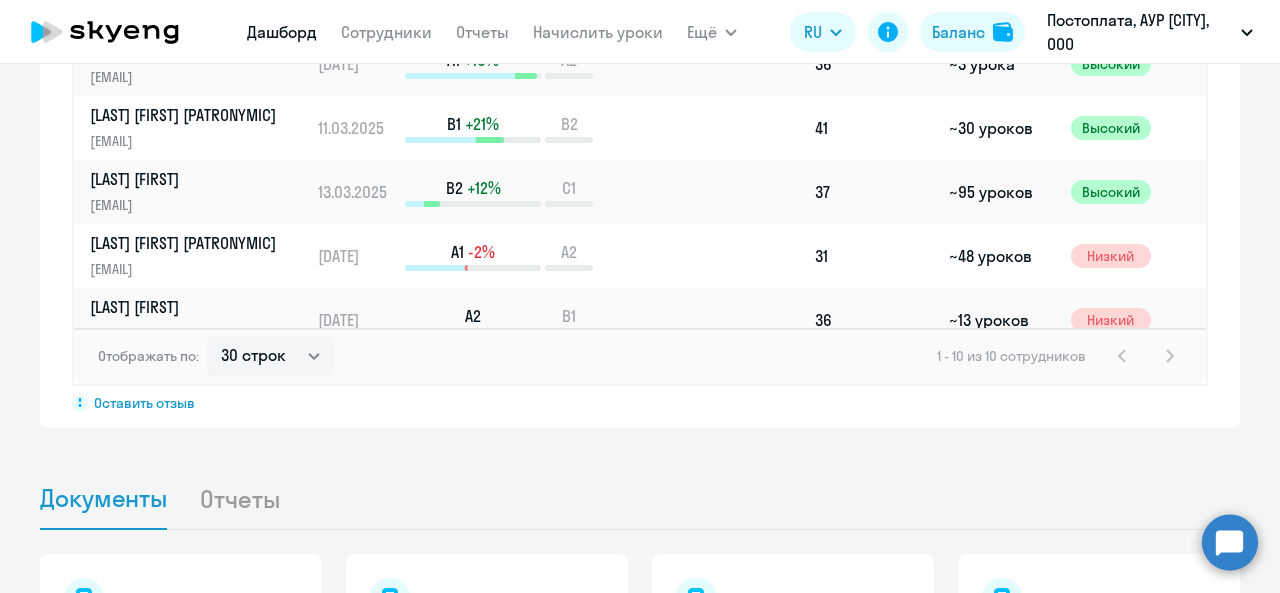 scroll, scrollTop: 1890, scrollLeft: 0, axis: vertical 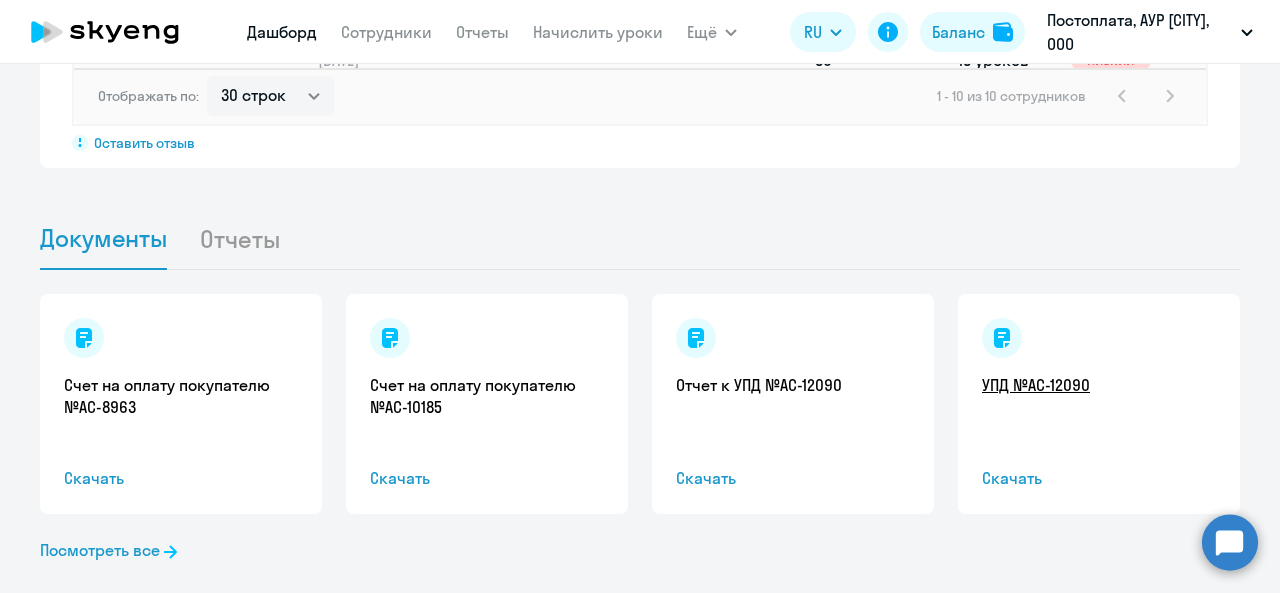click on "УПД №AC-12090" 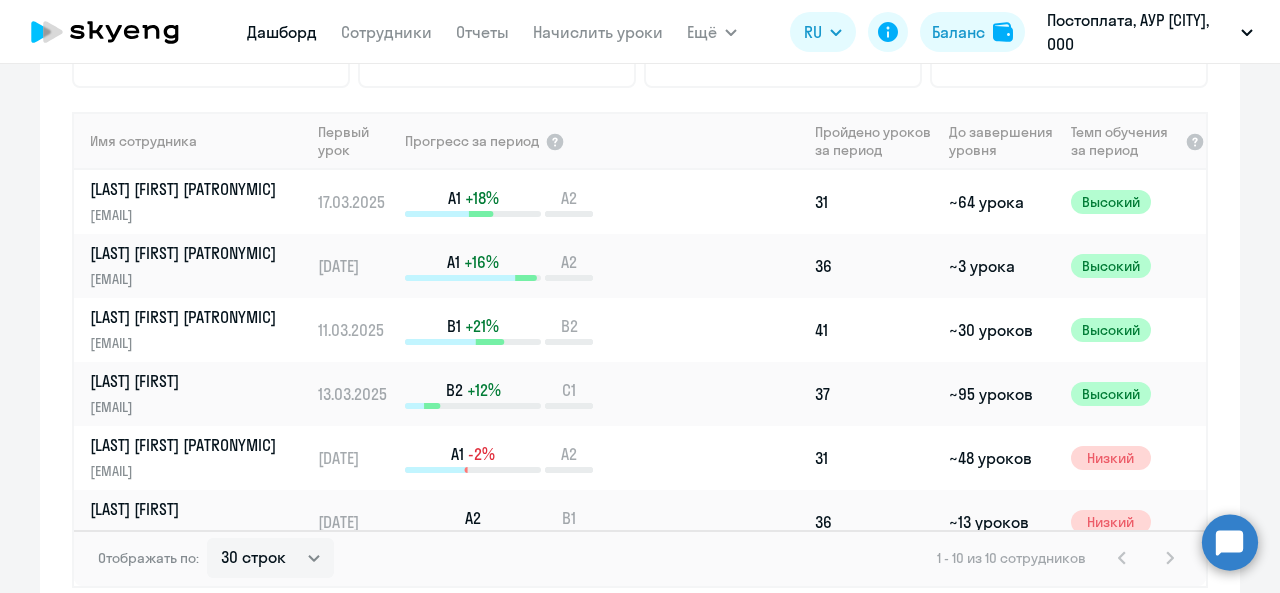 scroll, scrollTop: 1119, scrollLeft: 0, axis: vertical 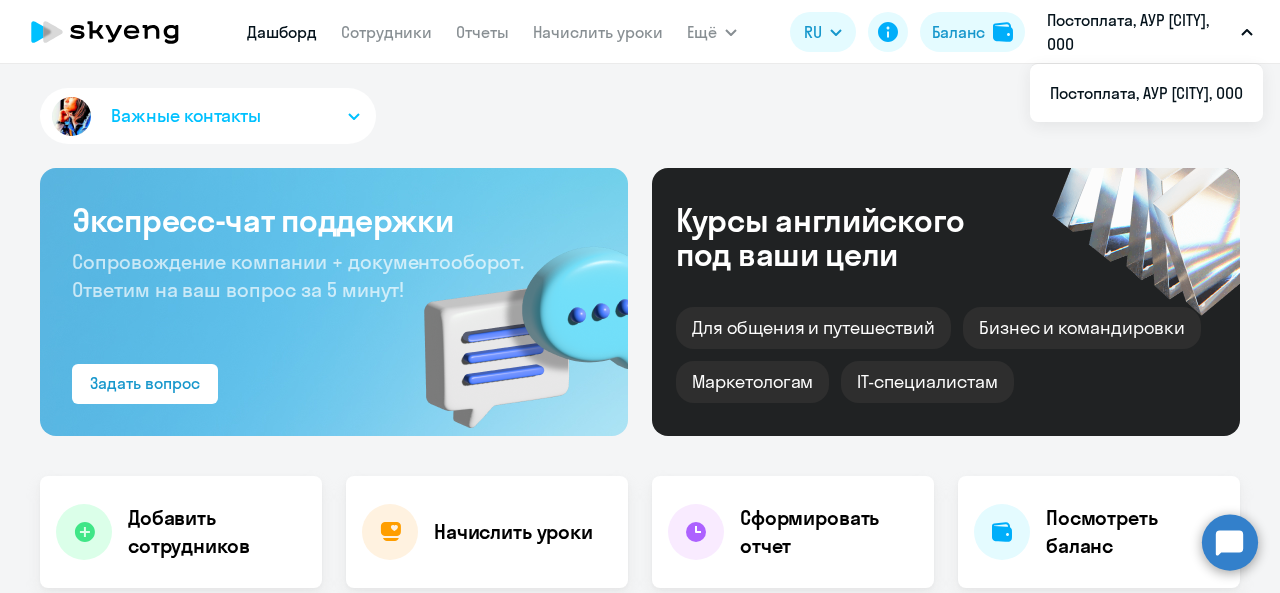 click 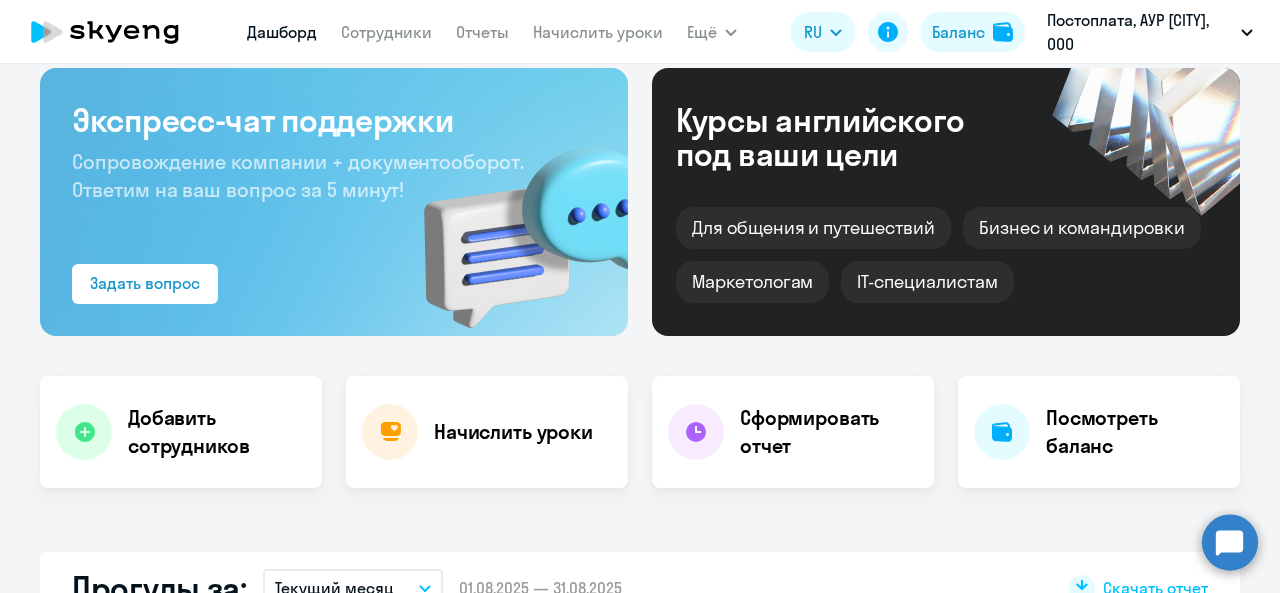 scroll, scrollTop: 0, scrollLeft: 0, axis: both 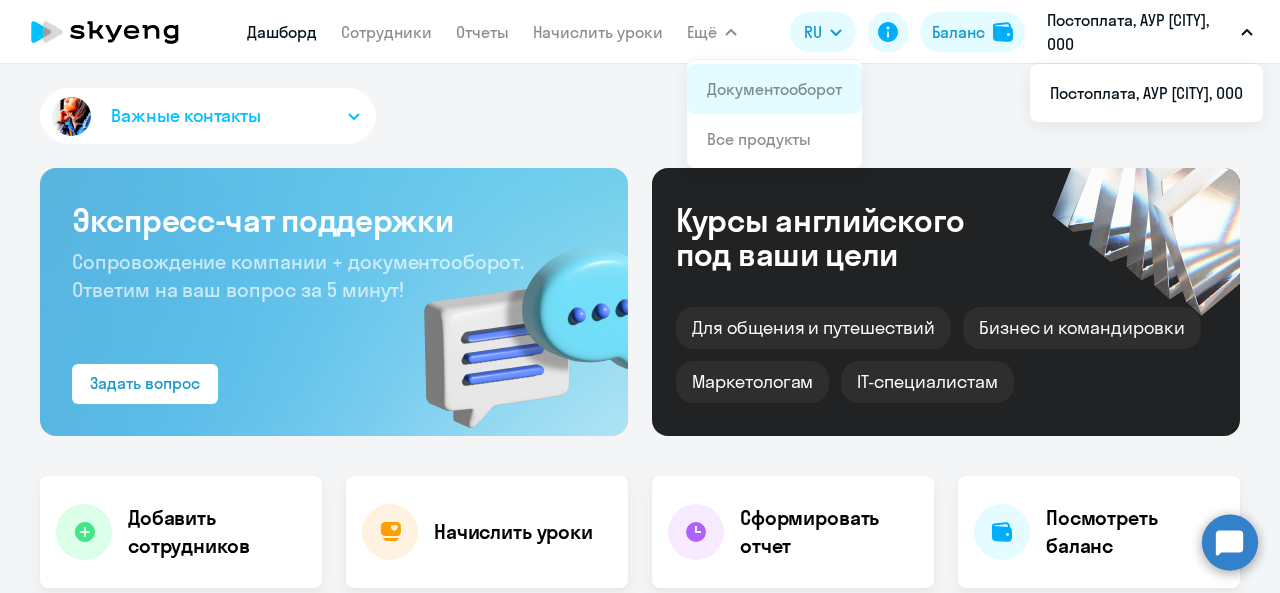 click on "Документооборот" at bounding box center [774, 89] 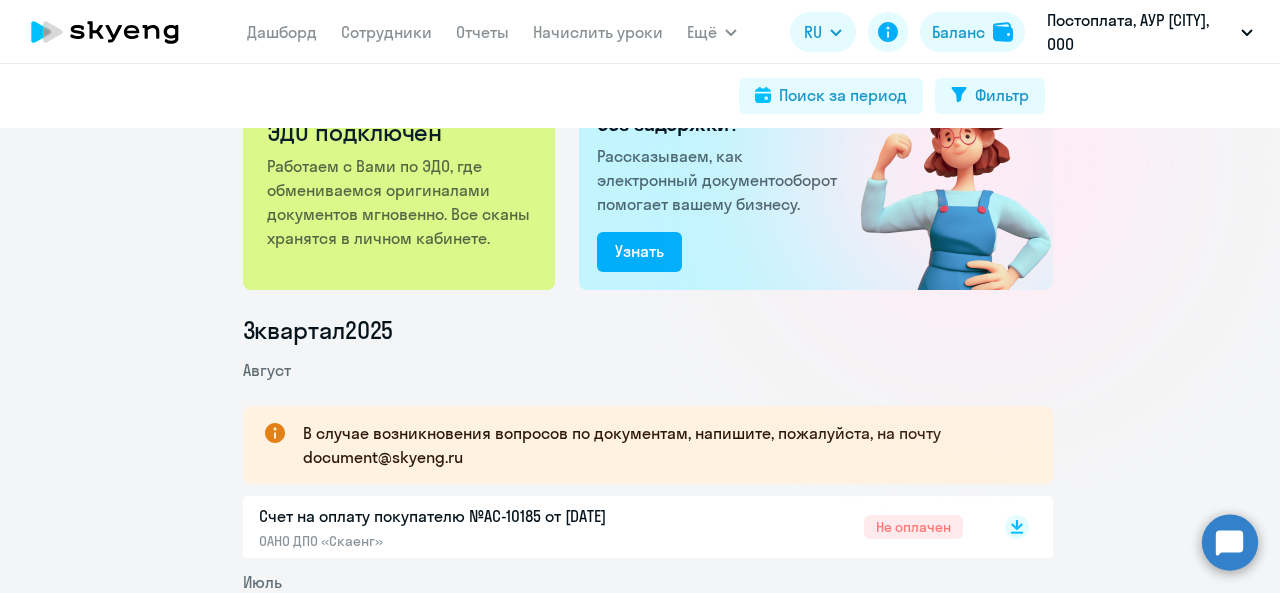 scroll, scrollTop: 162, scrollLeft: 0, axis: vertical 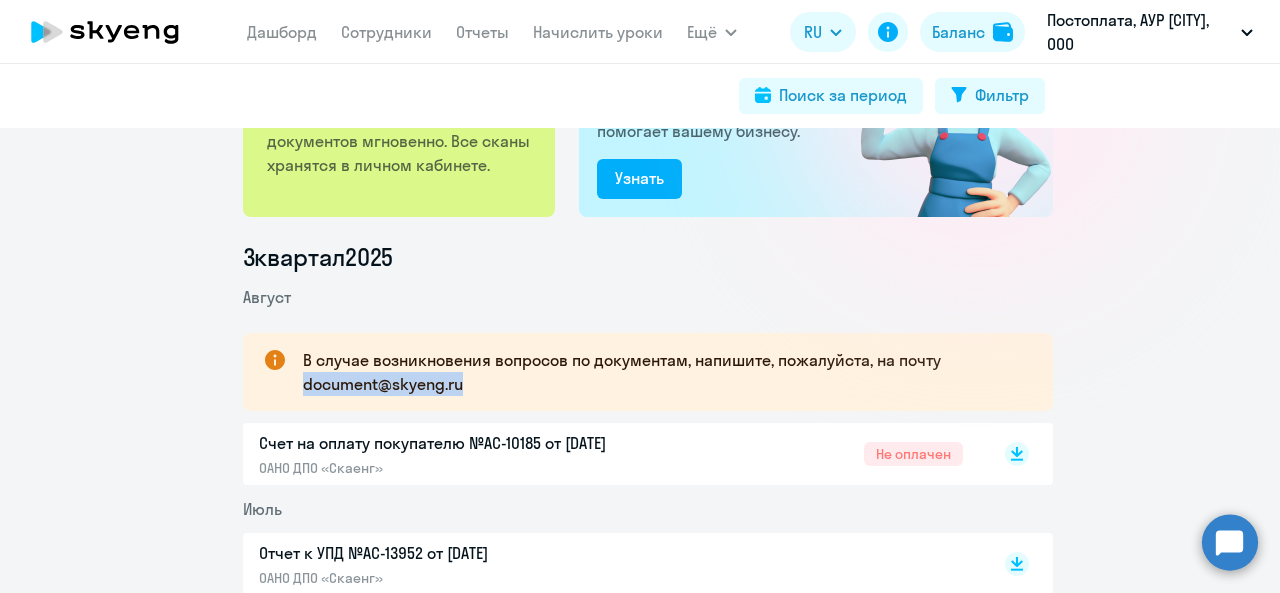 drag, startPoint x: 458, startPoint y: 388, endPoint x: 298, endPoint y: 389, distance: 160.00313 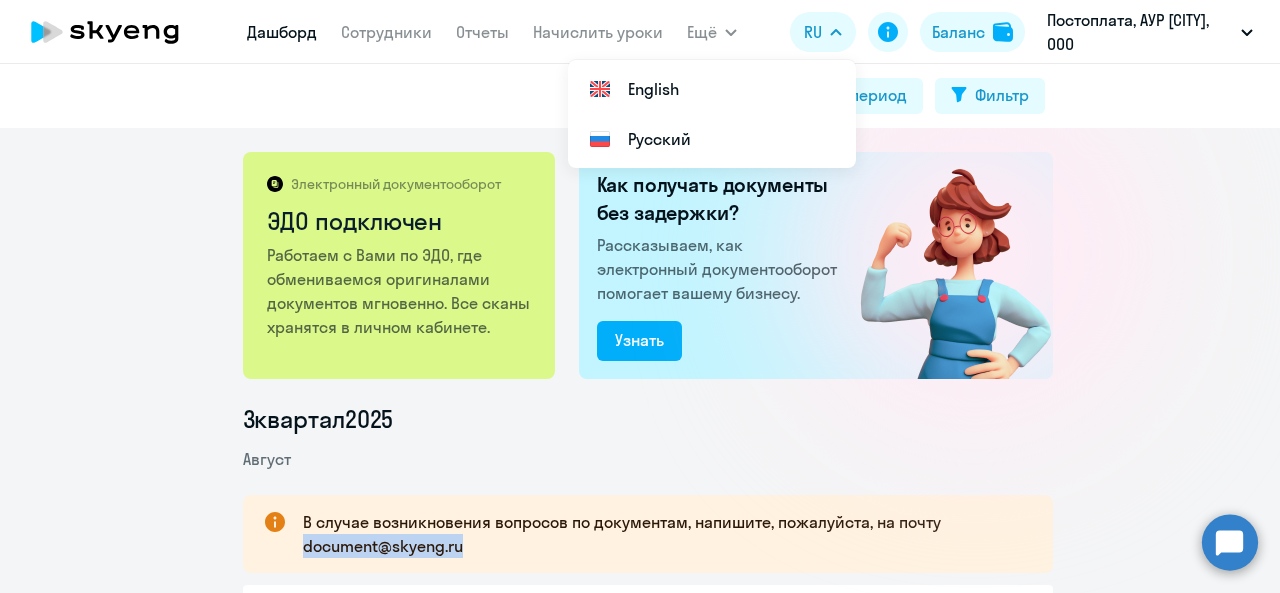 click on "Дашборд" at bounding box center (282, 32) 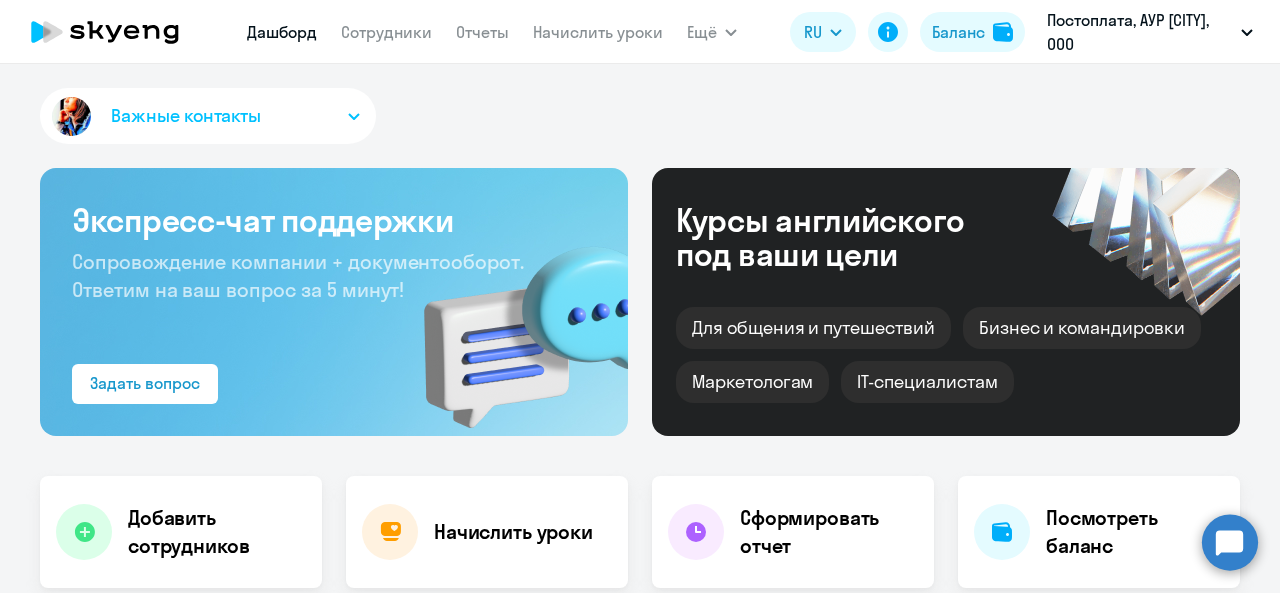select on "30" 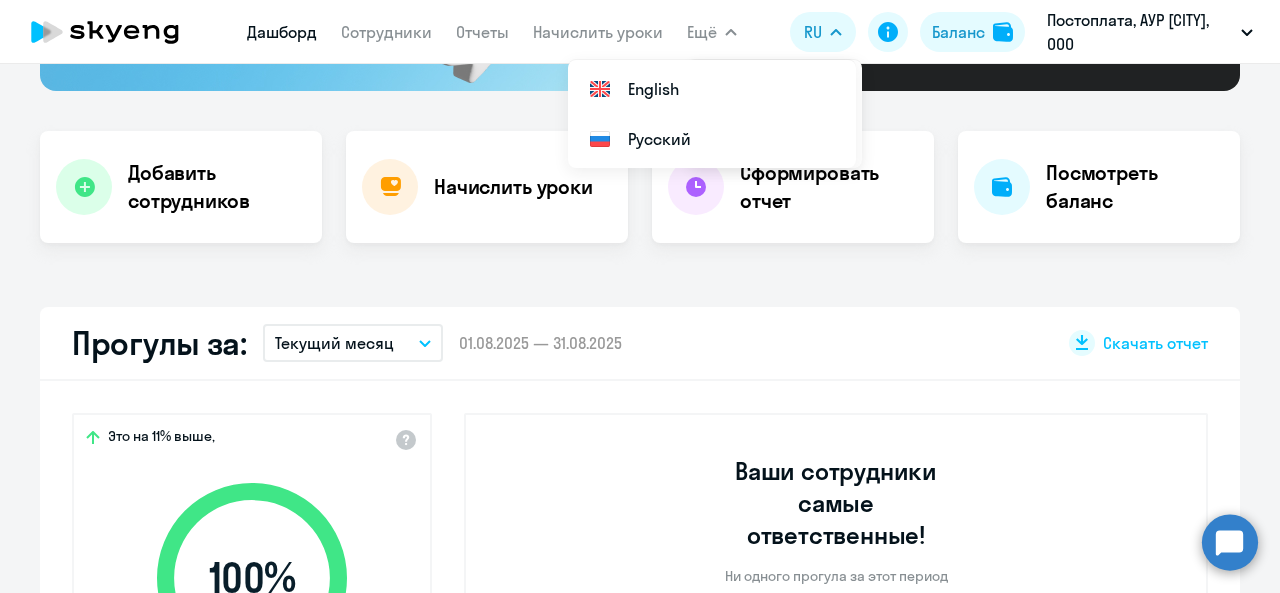 scroll, scrollTop: 354, scrollLeft: 0, axis: vertical 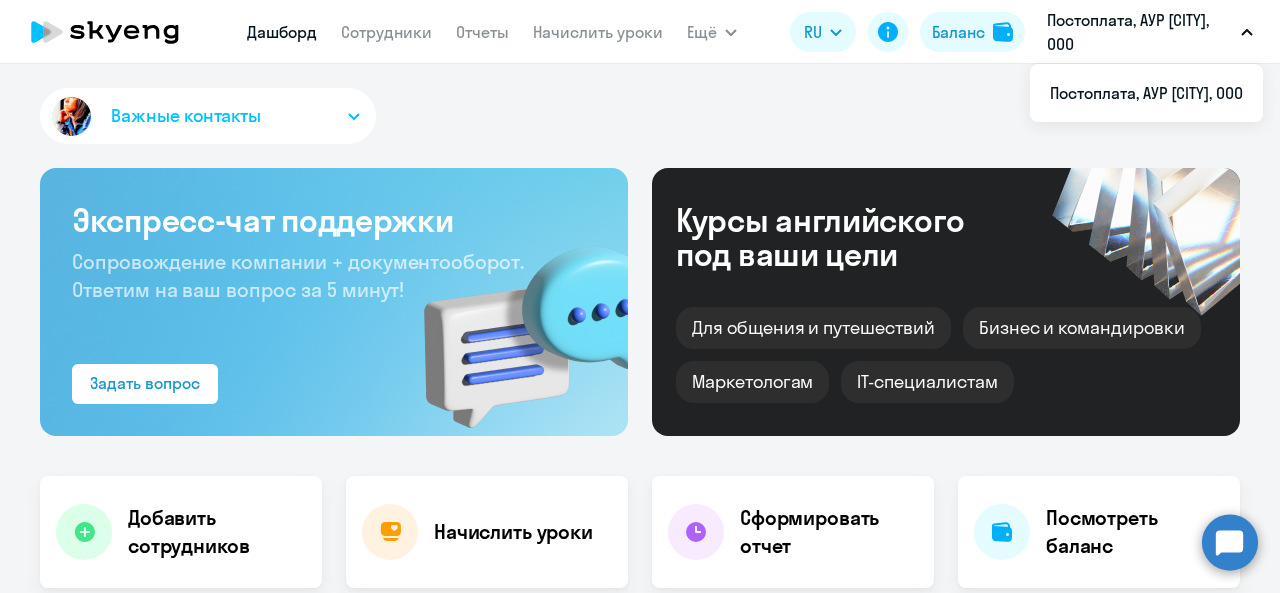 click on "Важные контакты" 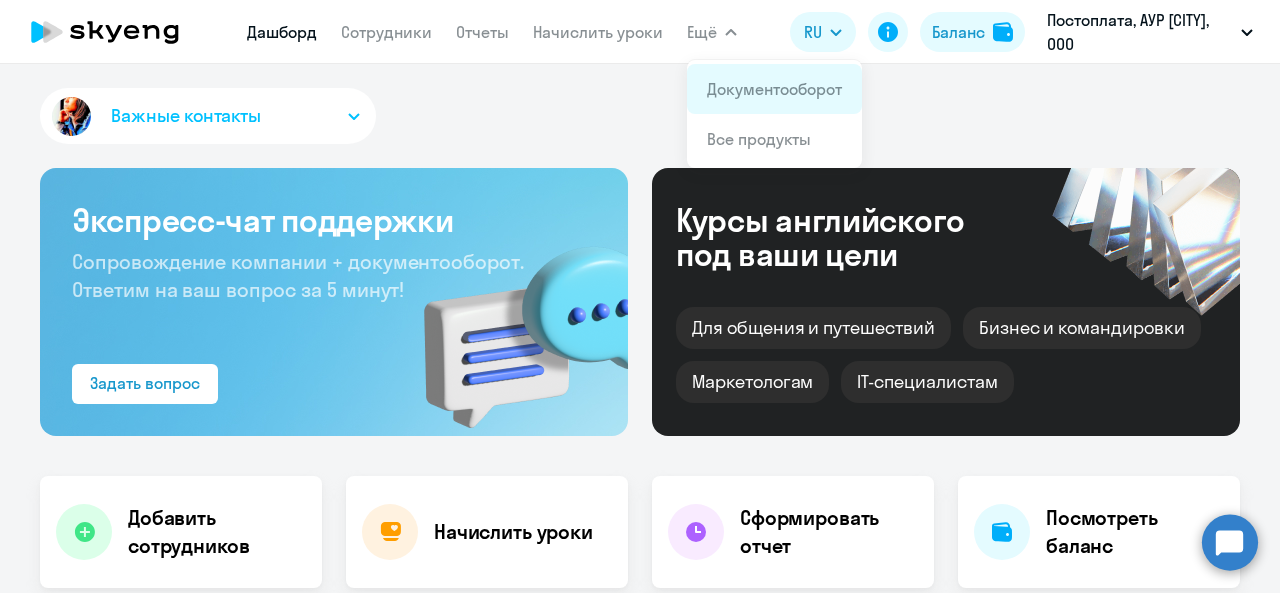 click on "Документооборот" at bounding box center [774, 89] 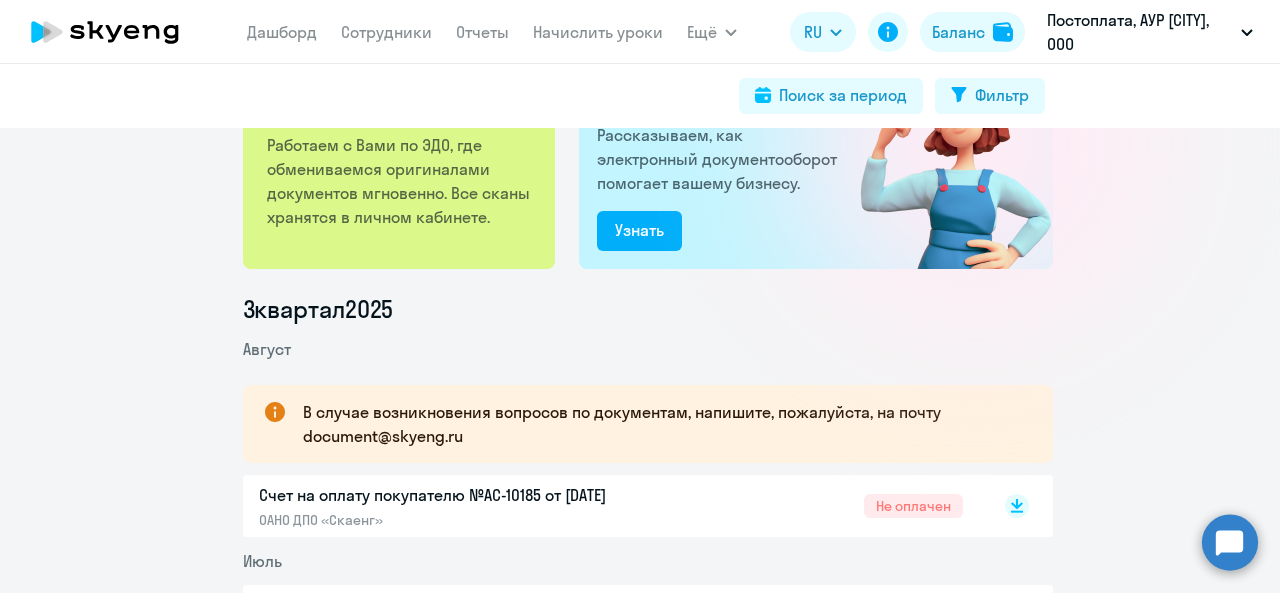 scroll, scrollTop: 125, scrollLeft: 0, axis: vertical 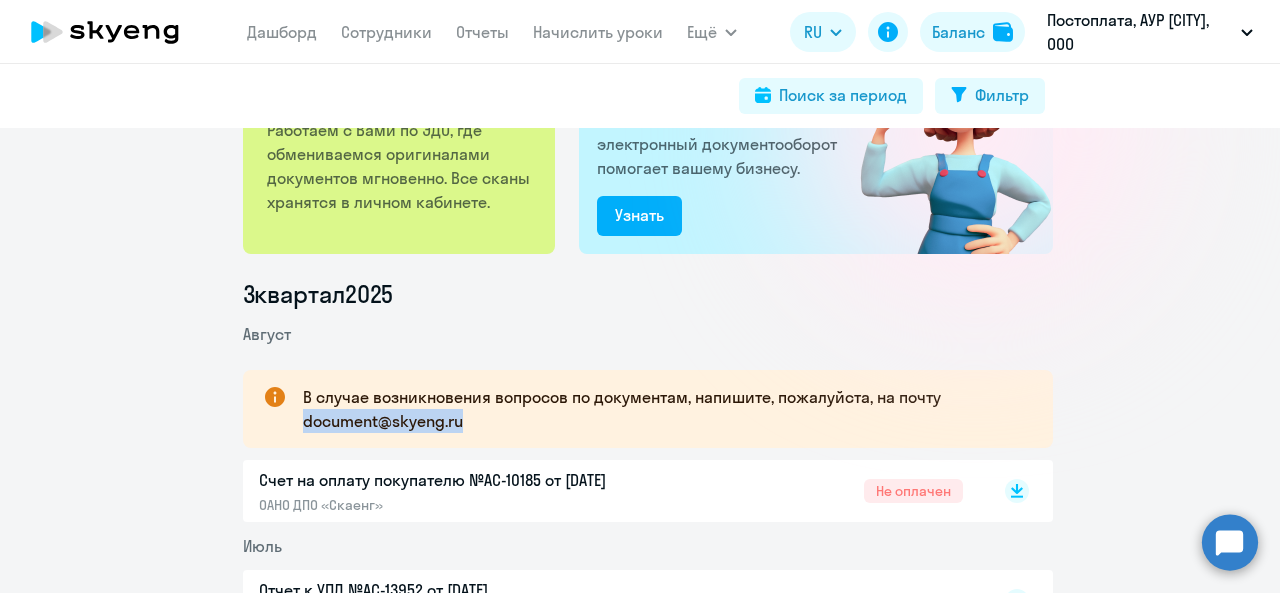 drag, startPoint x: 457, startPoint y: 425, endPoint x: 292, endPoint y: 421, distance: 165.04848 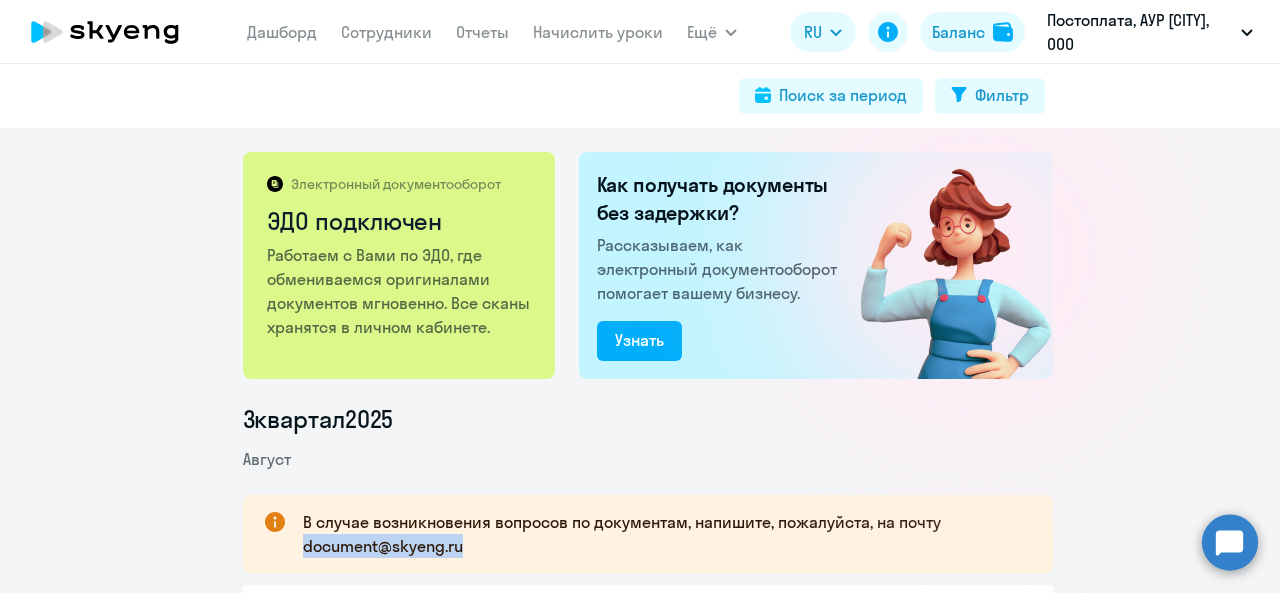click 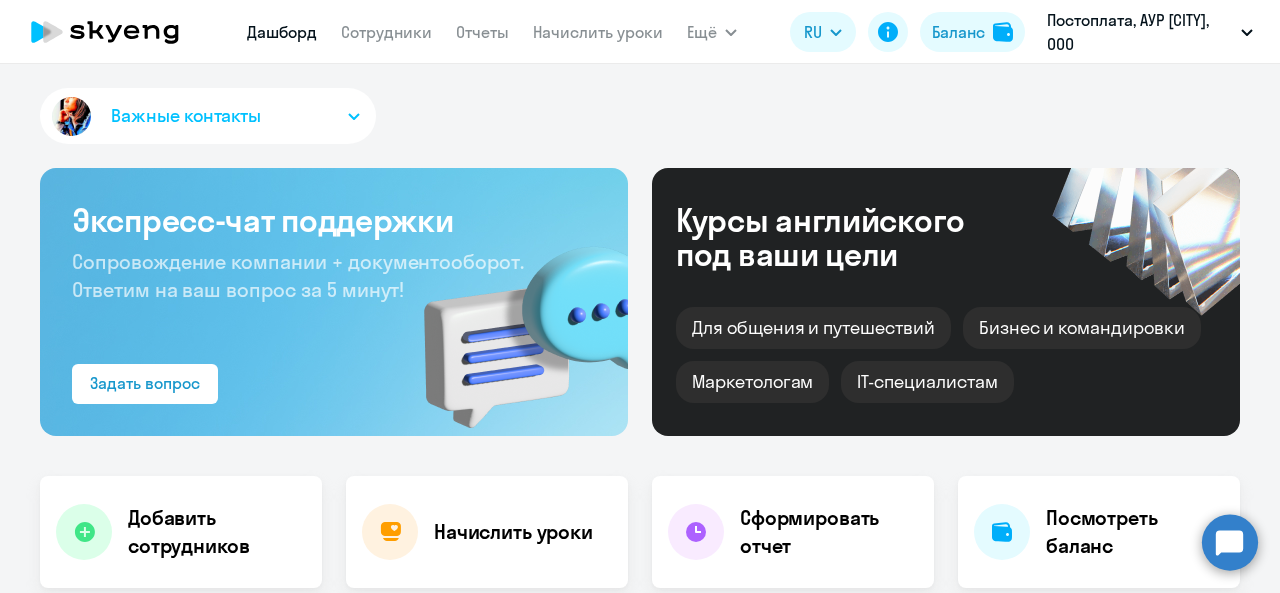 select on "30" 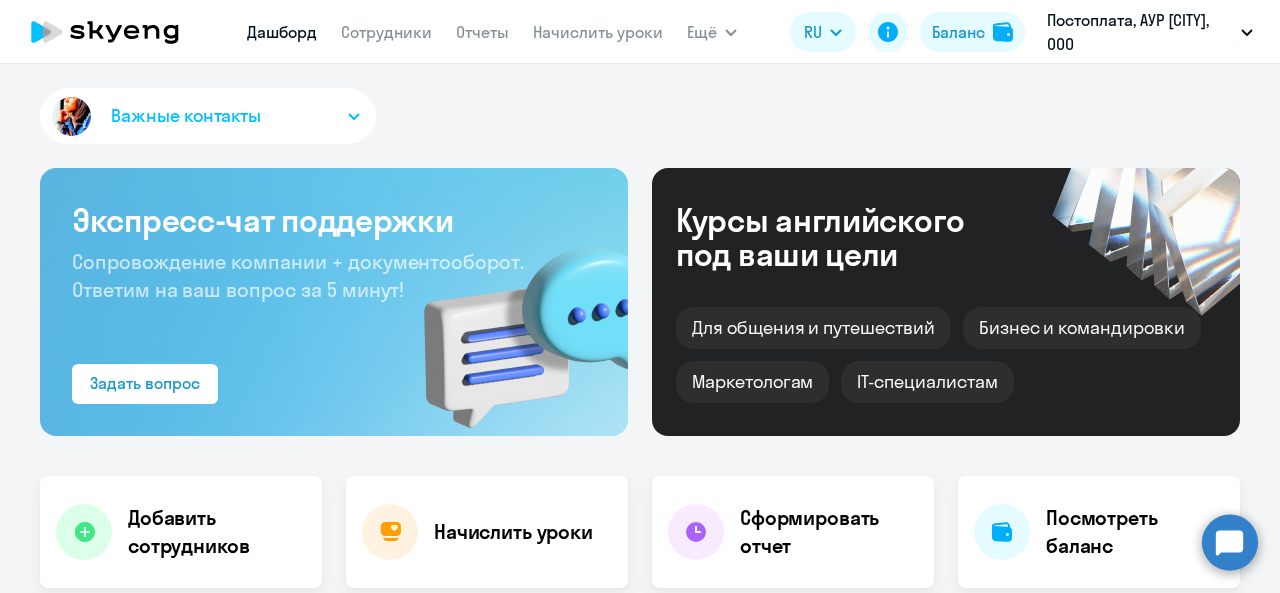 click on "Важные контакты" at bounding box center (186, 116) 